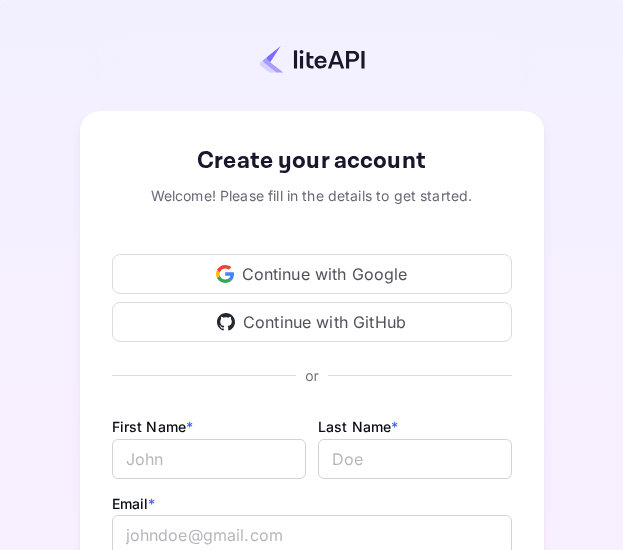 scroll, scrollTop: 0, scrollLeft: 0, axis: both 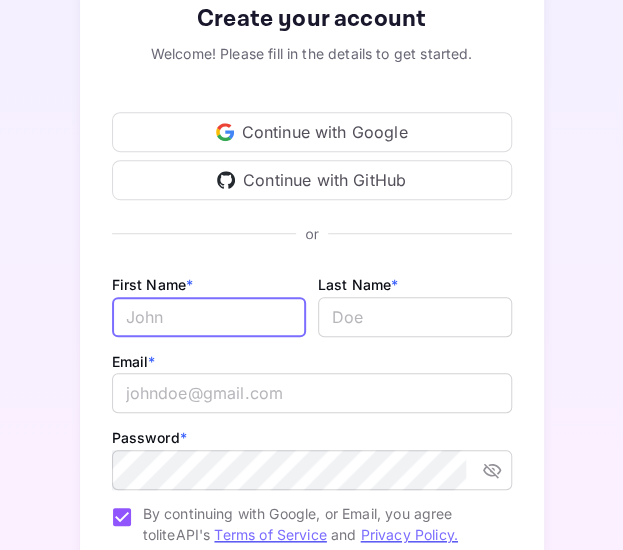 click on "Email   *" at bounding box center (209, 317) 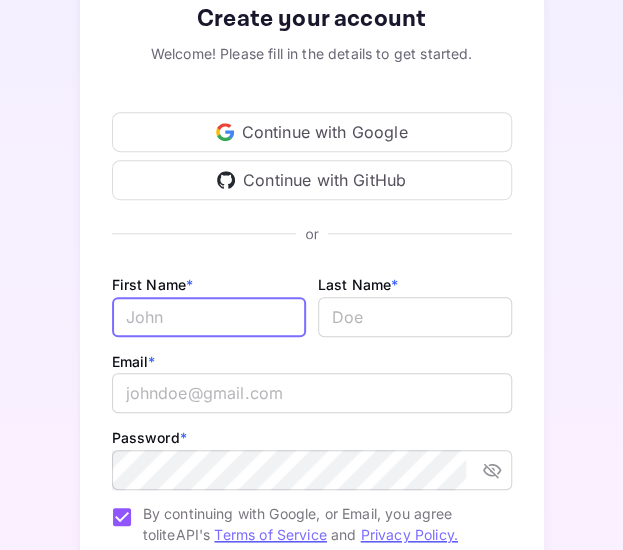 type on "Alaaeddine" 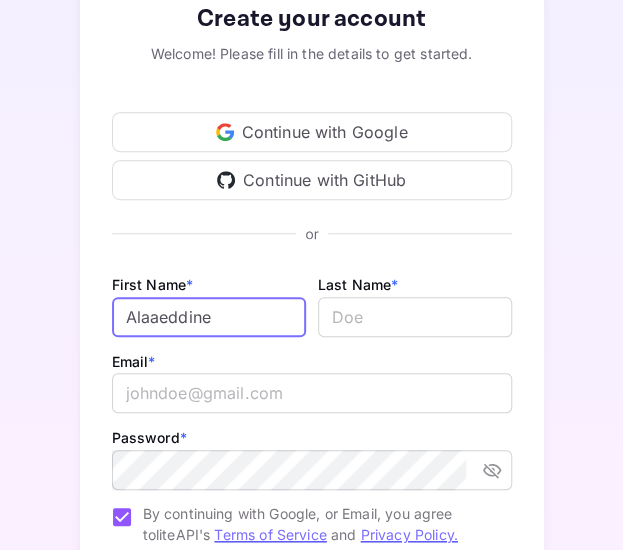 type on "[EMAIL_ADDRESS][DOMAIN_NAME]" 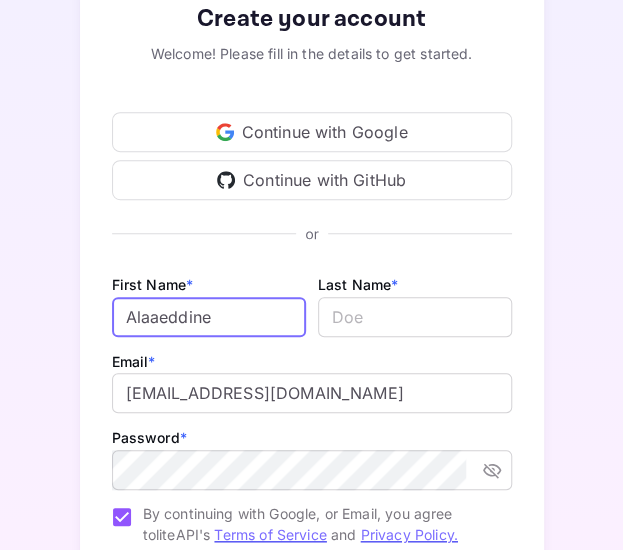 scroll, scrollTop: 342, scrollLeft: 0, axis: vertical 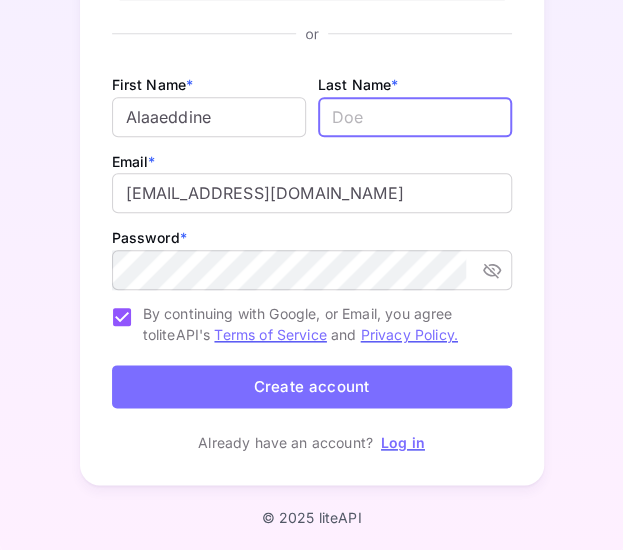 click at bounding box center (415, 117) 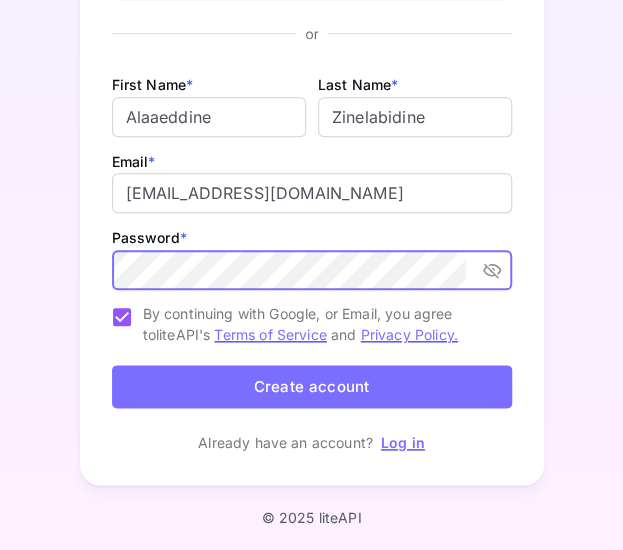 click on "Create account" at bounding box center [312, 386] 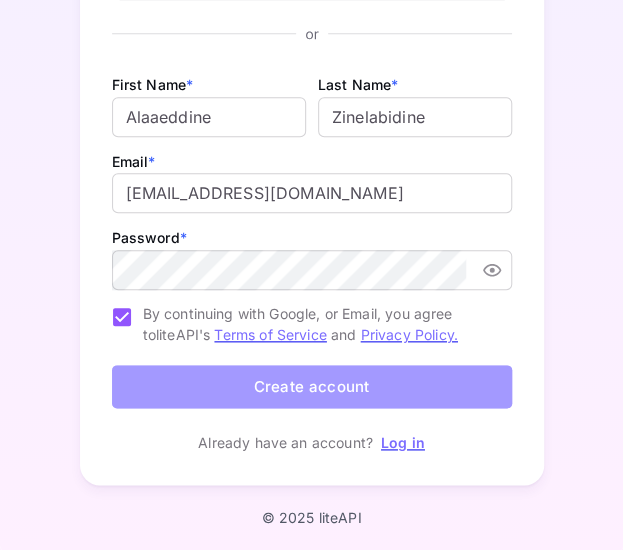 click on "Create account" at bounding box center (312, 386) 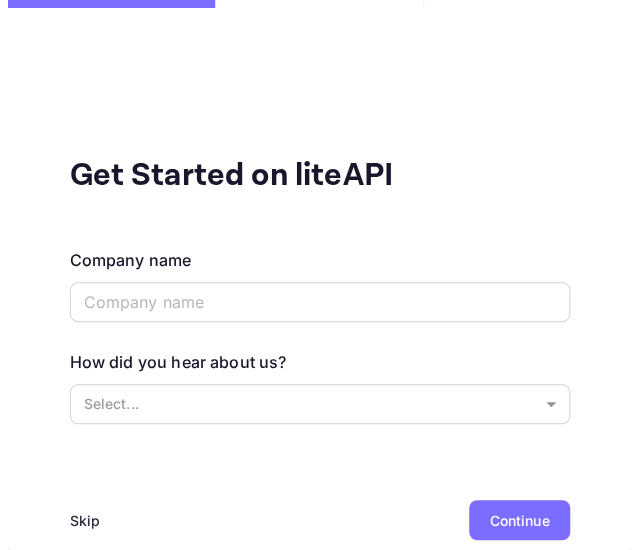 scroll, scrollTop: 0, scrollLeft: 0, axis: both 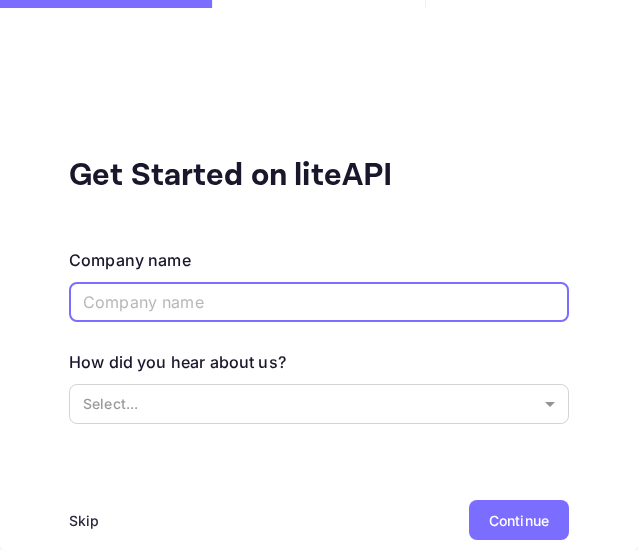 click at bounding box center [319, 302] 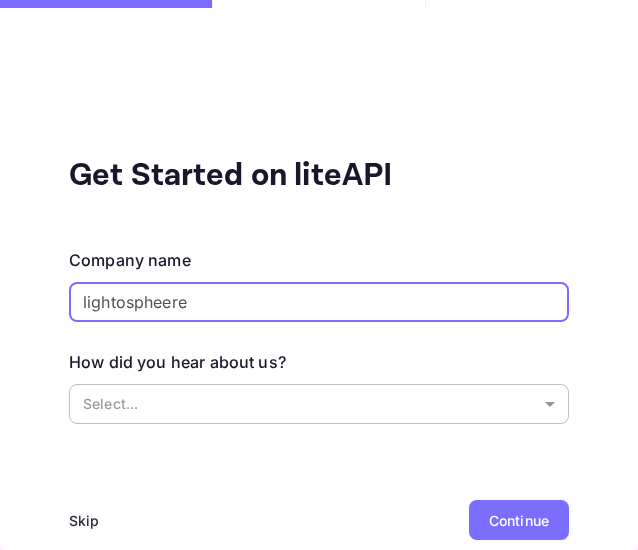 type on "lightospheere" 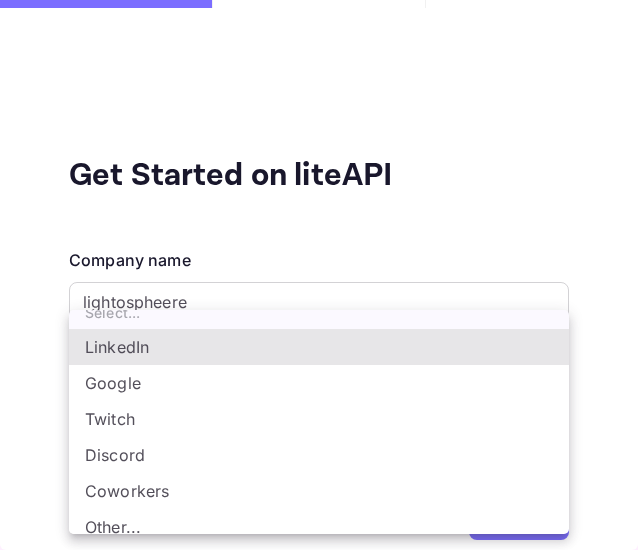 scroll, scrollTop: 33, scrollLeft: 0, axis: vertical 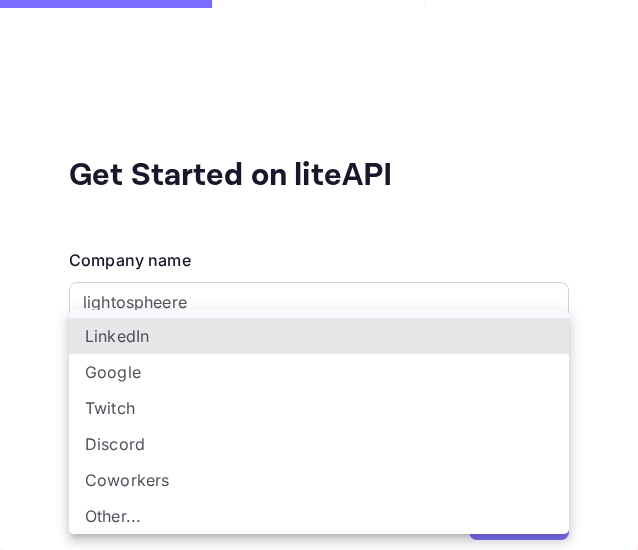 click on "Coworkers" at bounding box center [319, 480] 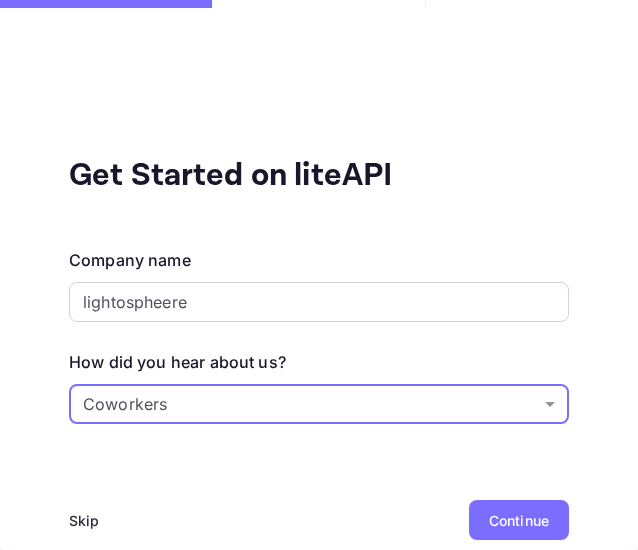 click on "Continue" at bounding box center [519, 520] 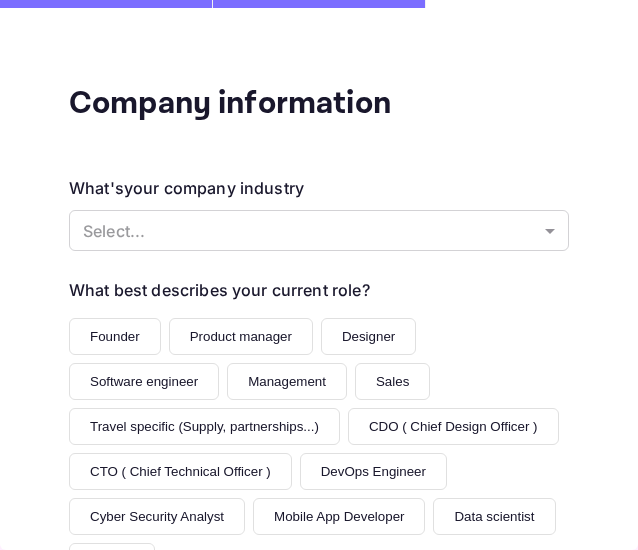 scroll, scrollTop: 100, scrollLeft: 0, axis: vertical 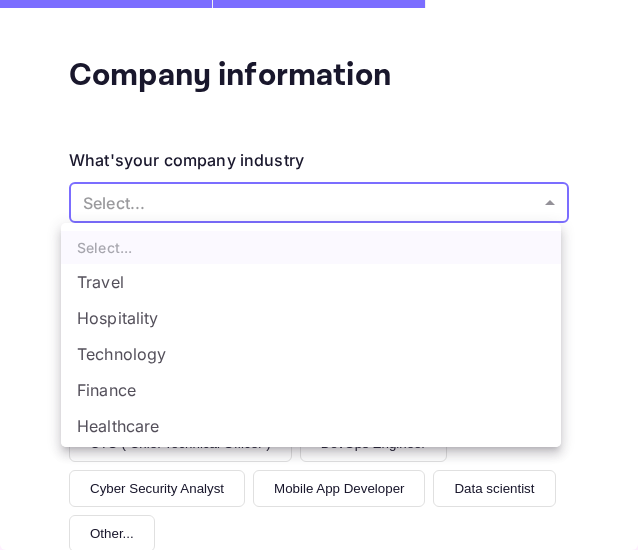 click on "Company information What's  your company industry Select... ​ What best describes your current role? Founder Product manager Designer Software engineer Management Sales Travel specific (Supply, partnerships...) CDO ( Chief Design Officer ) CTO ( Chief Technical Officer ) DevOps Engineer Cyber Security Analyst Mobile App Developer Data scientist Other... What's  your organization size? It's just me 1 - 10 11 - 50 51 - 100 101 - 250 250 - 1k 1k - 5k 5k+ Skip Back Continue Select... Travel Hospitality Technology Finance Healthcare Education Retail Manufacturing Other..." at bounding box center (319, 275) 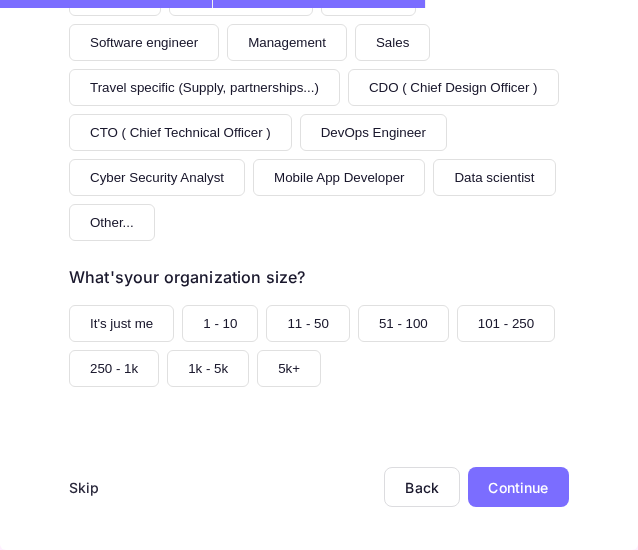 scroll, scrollTop: 413, scrollLeft: 0, axis: vertical 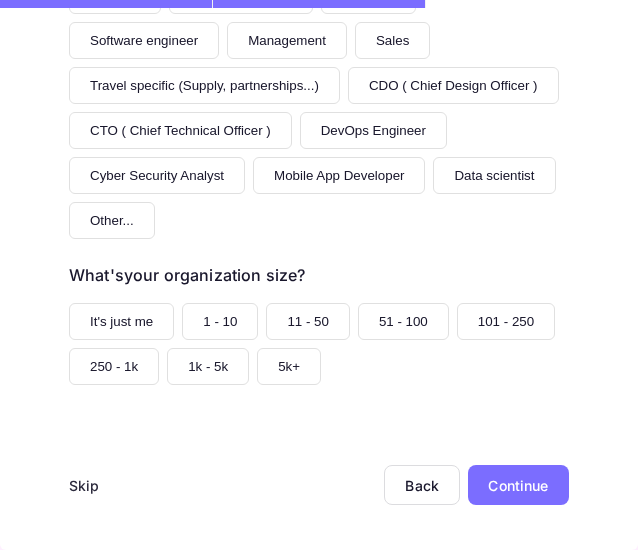 click on "1 - 10" at bounding box center (220, 321) 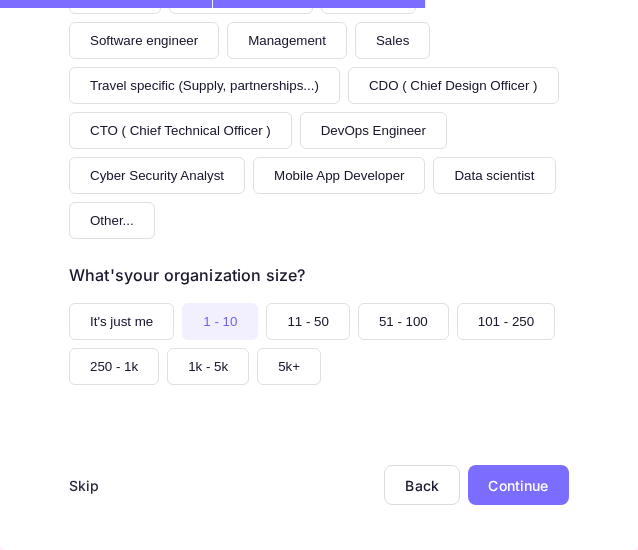 click on "It's just me" at bounding box center [121, 321] 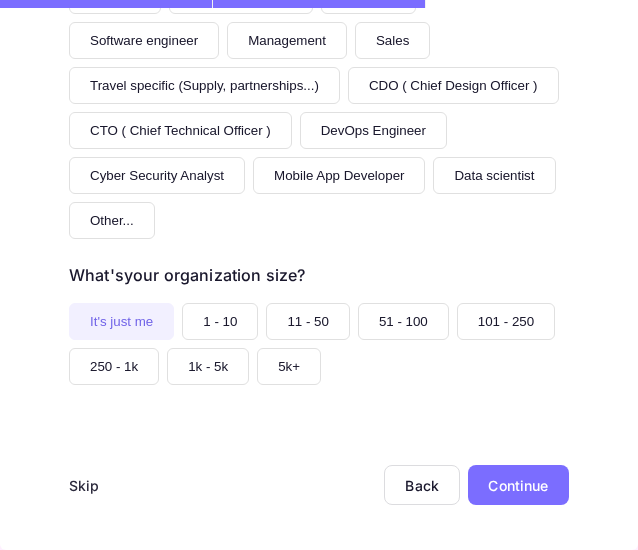 click on "Continue" at bounding box center (518, 485) 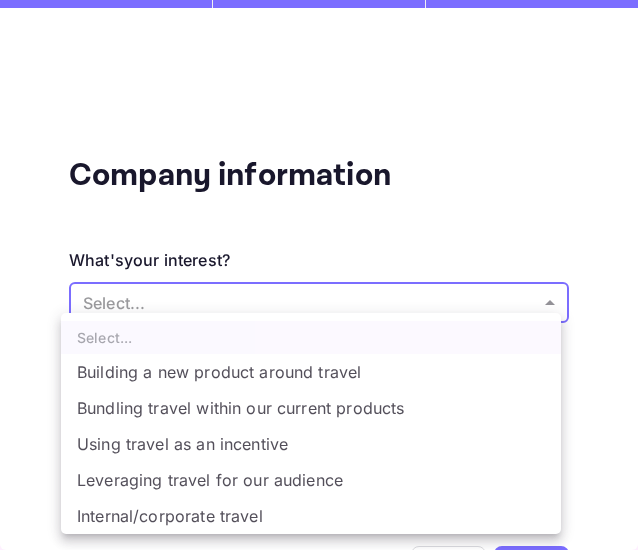 click on "Company information What's  your interest? Select... ​ Do you have any previous experience integrating travel technology? Yes No Skip Back Done Select... Building a new product around travel Bundling travel within our current products Using travel as an incentive Leveraging travel for our audience Internal/corporate travel" at bounding box center [319, 275] 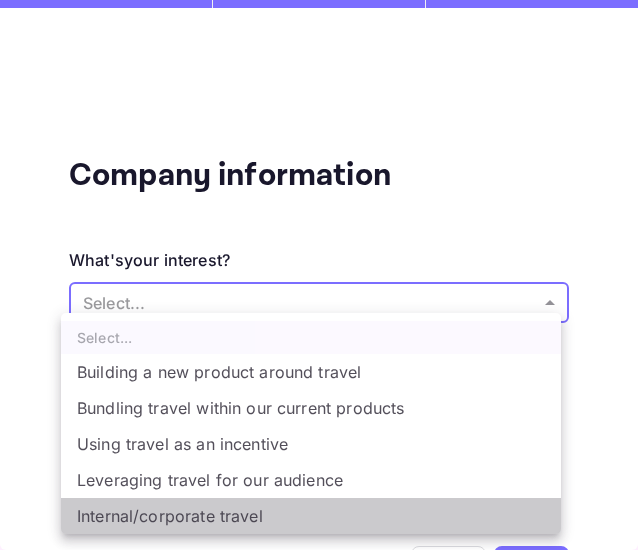click on "Internal/corporate travel" at bounding box center (311, 516) 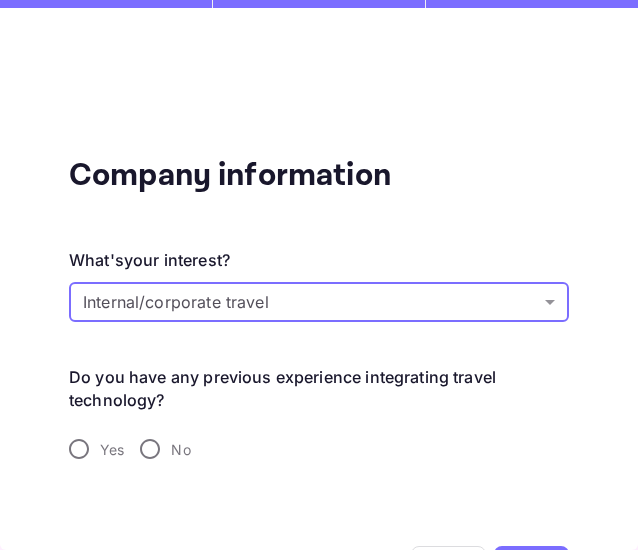 scroll, scrollTop: 36, scrollLeft: 0, axis: vertical 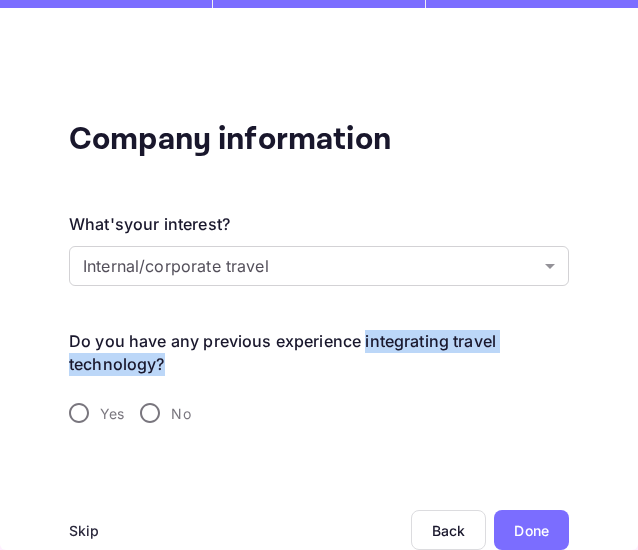 drag, startPoint x: 357, startPoint y: 341, endPoint x: 298, endPoint y: 364, distance: 63.324562 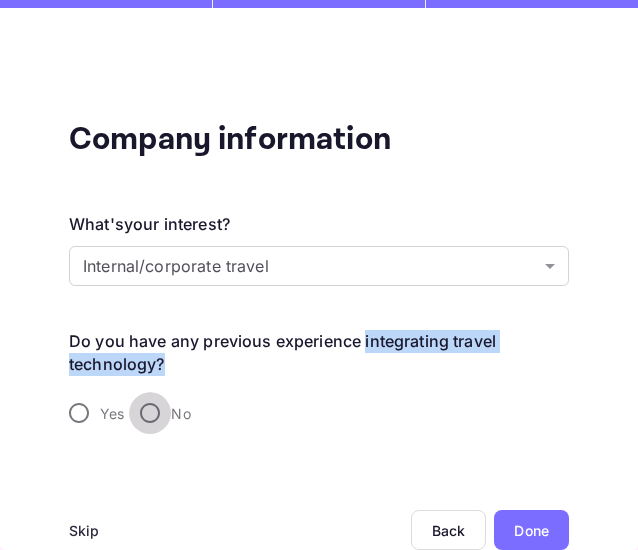 click on "No" at bounding box center (150, 413) 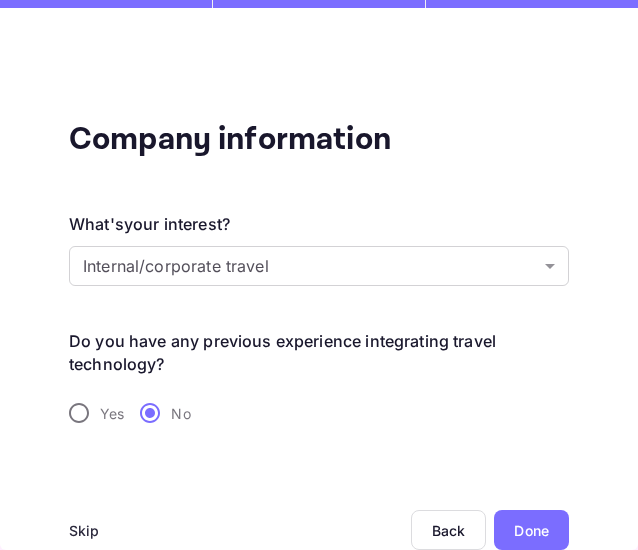 click on "Done" at bounding box center [531, 530] 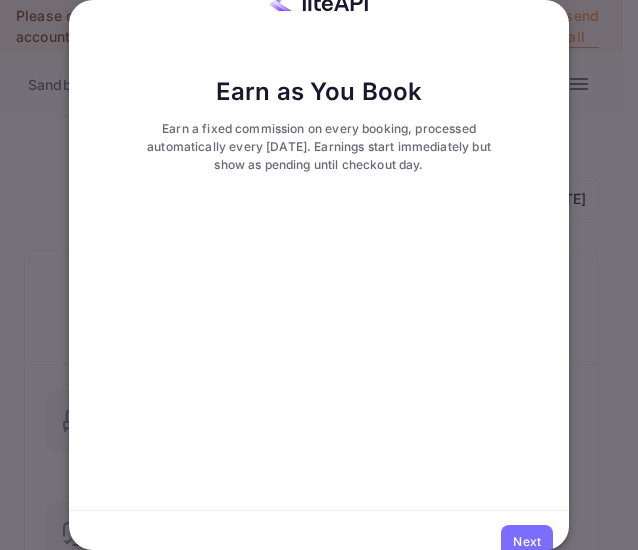 scroll, scrollTop: 46, scrollLeft: 0, axis: vertical 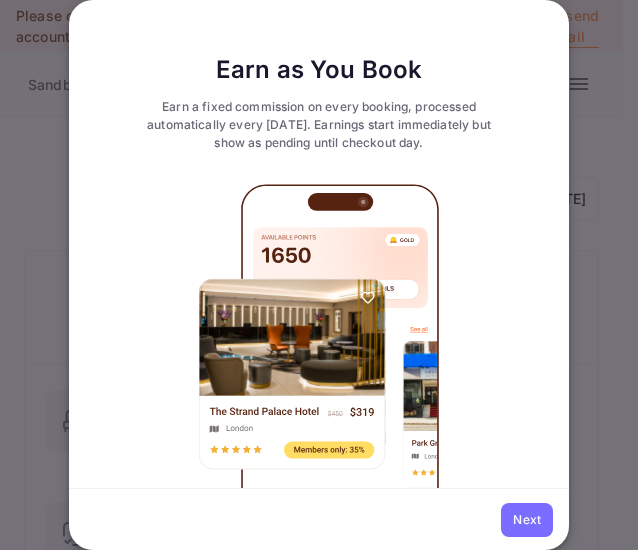 click on "Next" at bounding box center [527, 520] 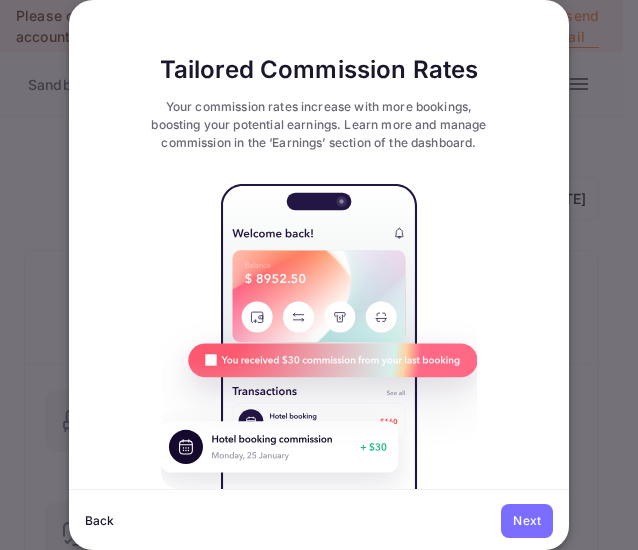 click on "Next" at bounding box center (527, 521) 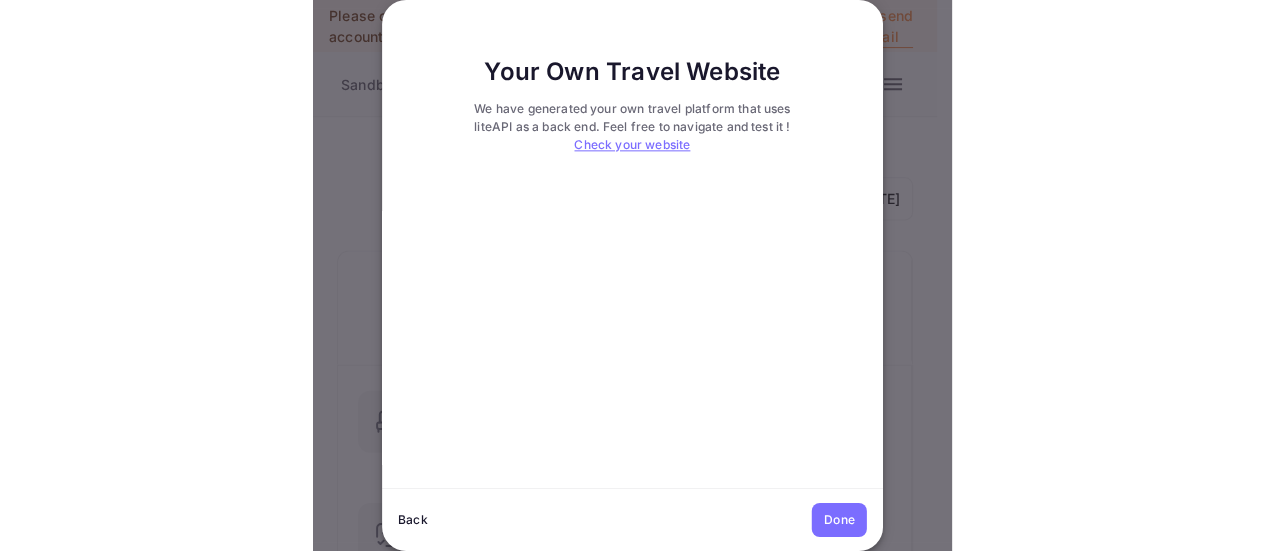scroll, scrollTop: 44, scrollLeft: 0, axis: vertical 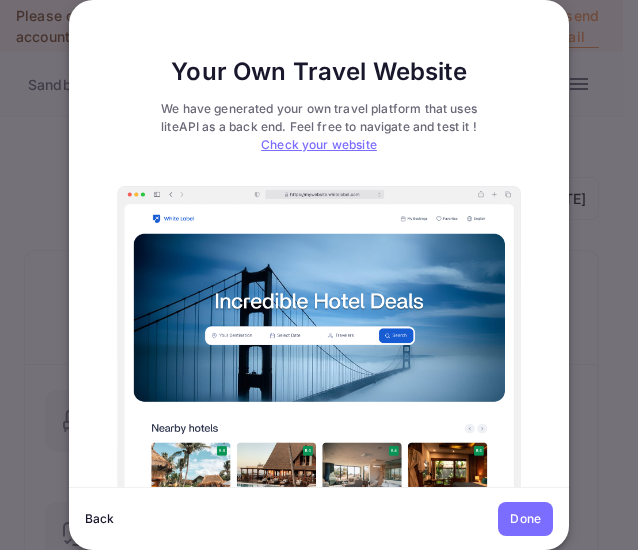 click on "Done" at bounding box center (525, 519) 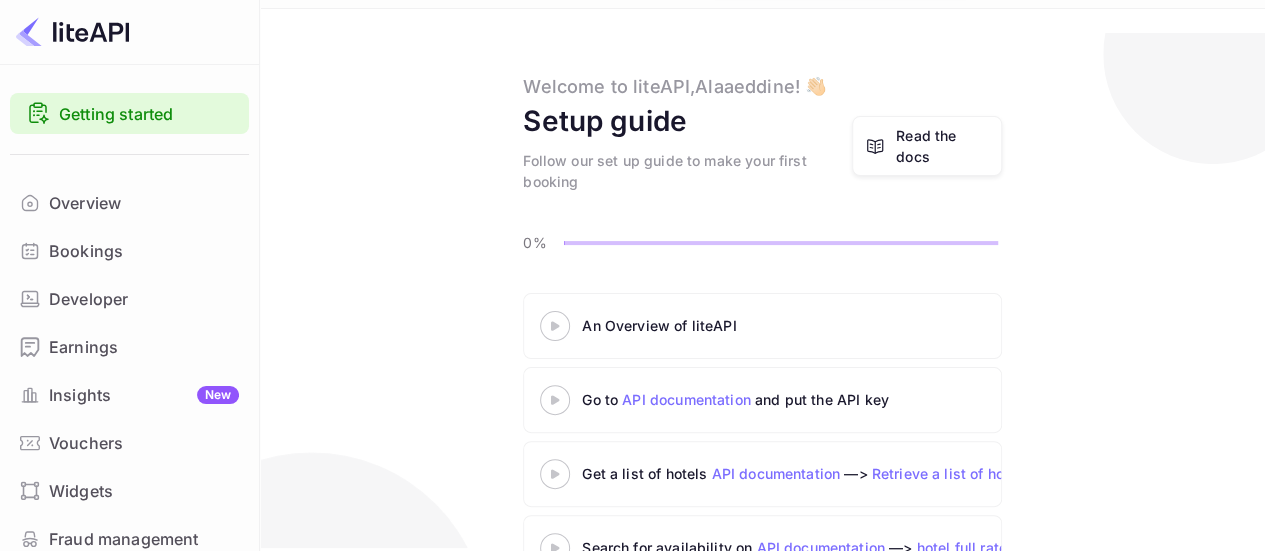 scroll, scrollTop: 0, scrollLeft: 0, axis: both 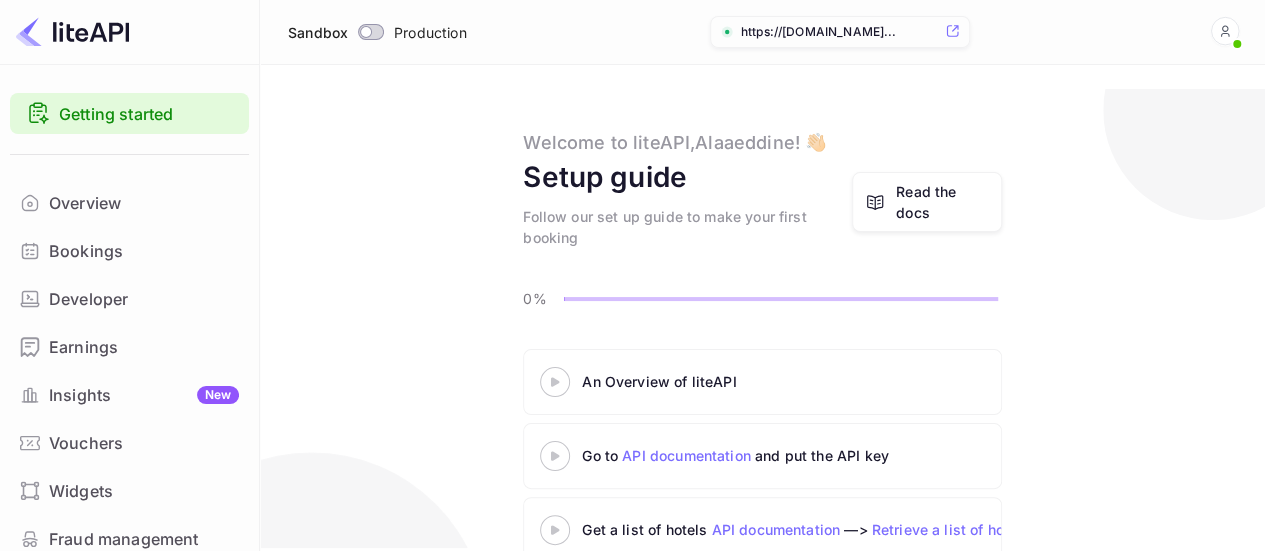 click on "Earnings" at bounding box center (129, 347) 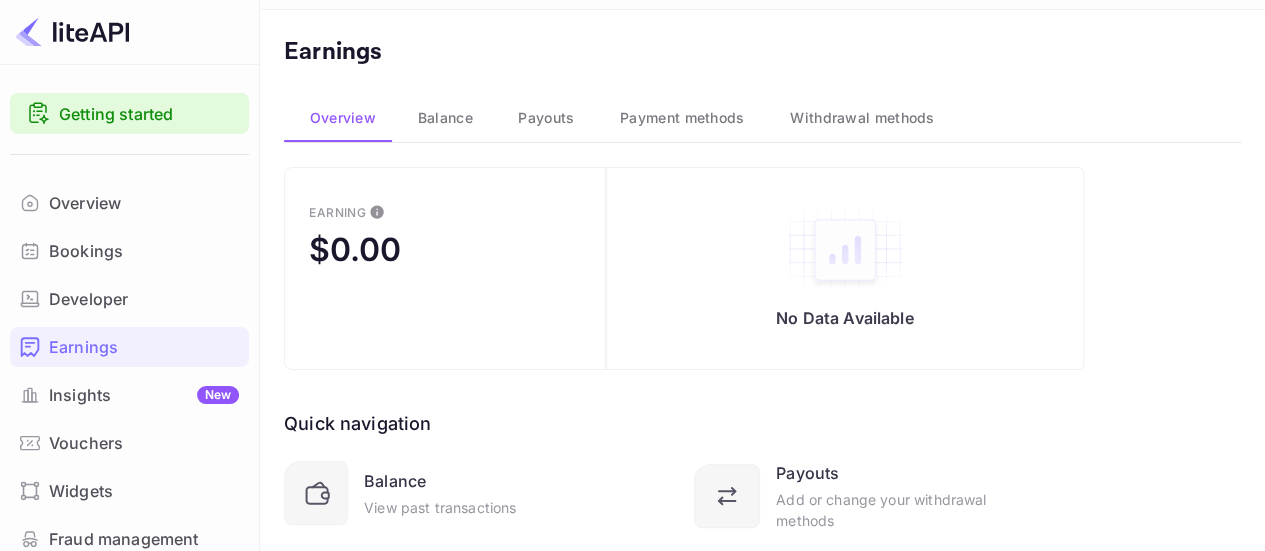 scroll, scrollTop: 0, scrollLeft: 0, axis: both 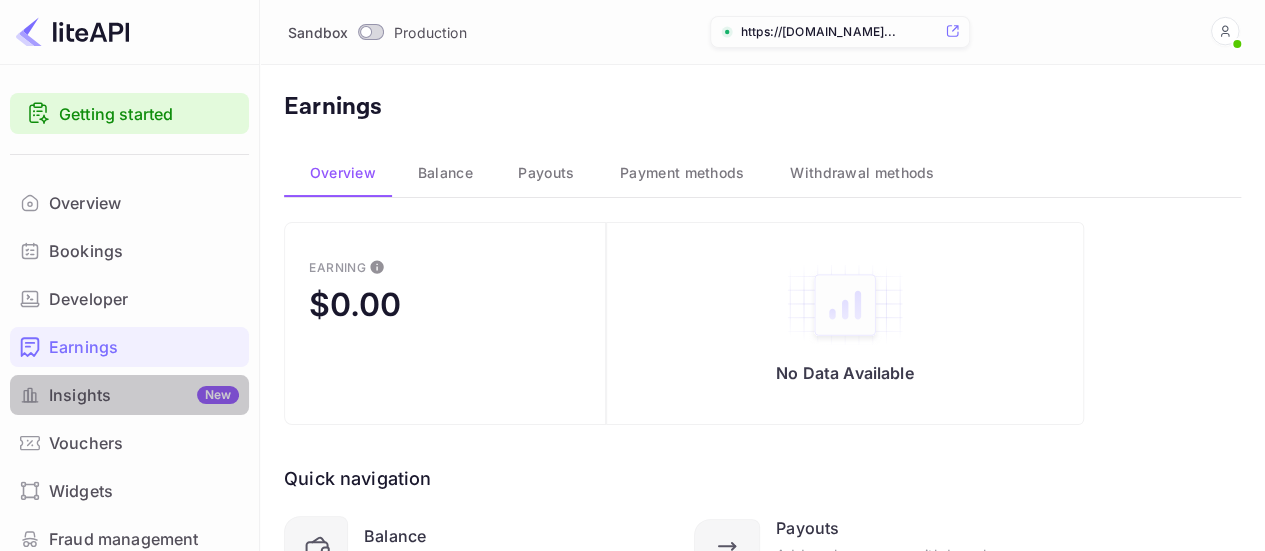 click on "Insights New" at bounding box center (129, 395) 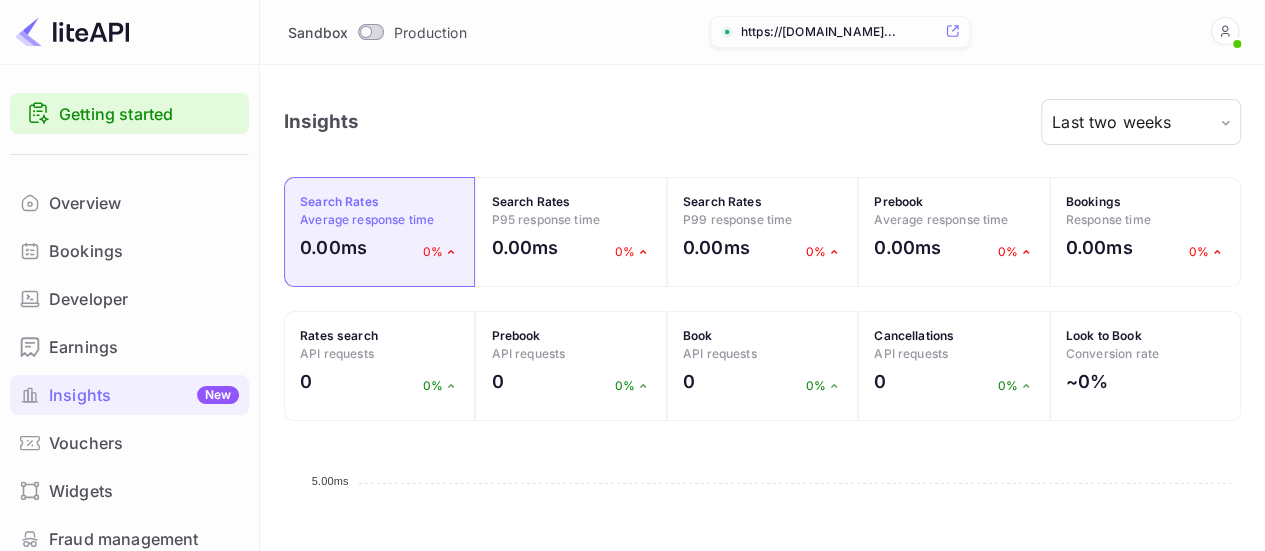 scroll, scrollTop: 16, scrollLeft: 16, axis: both 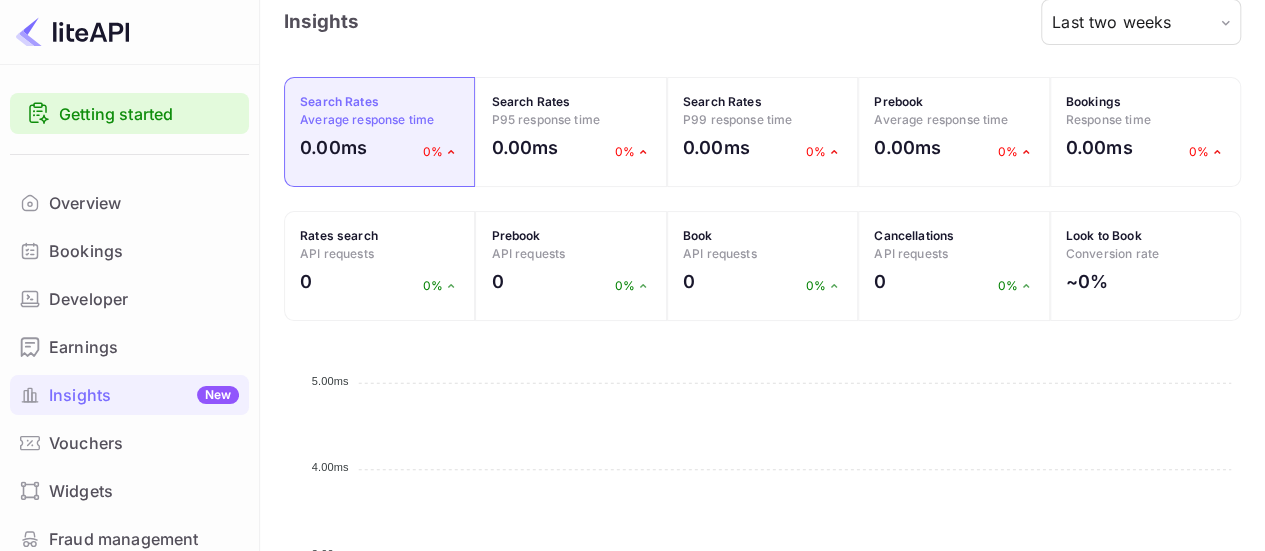click on "Earnings" at bounding box center [129, 347] 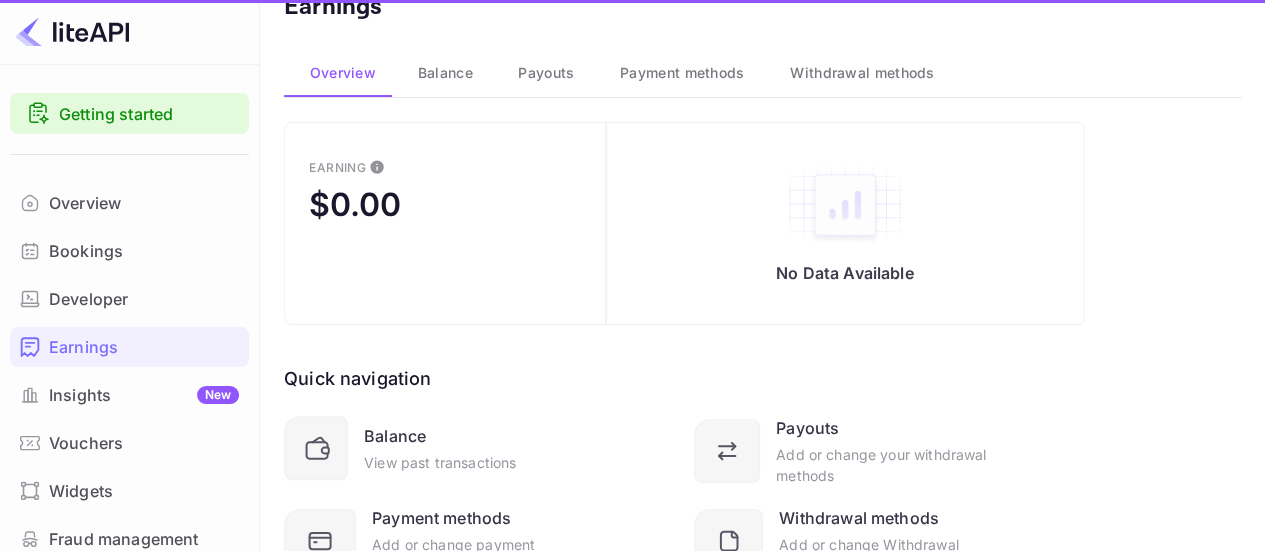 scroll, scrollTop: 0, scrollLeft: 0, axis: both 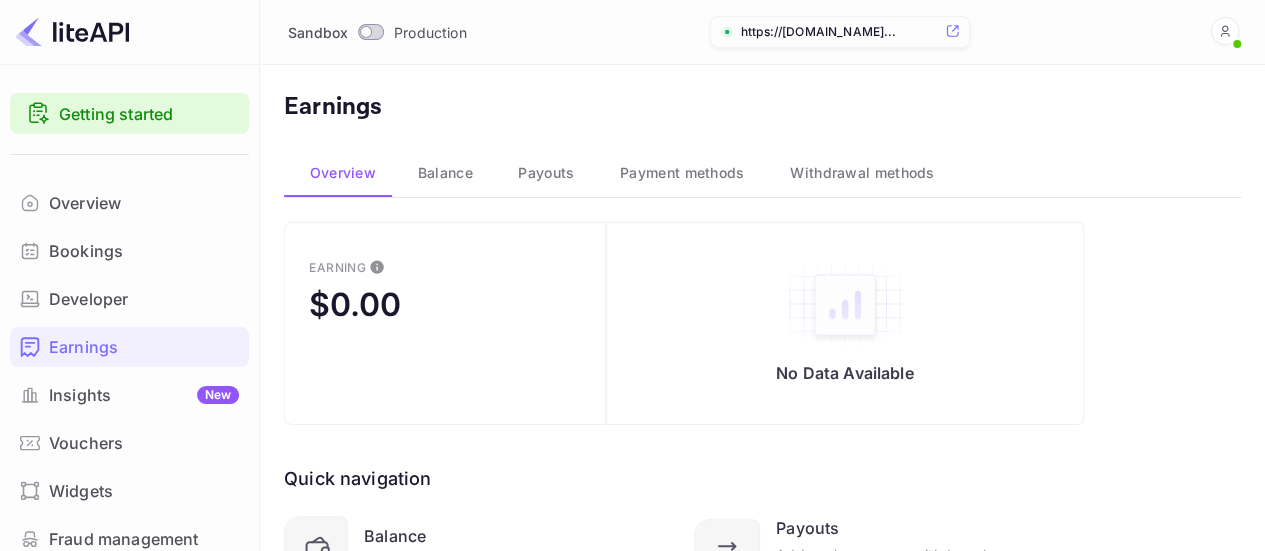 click on "Balance" at bounding box center [445, 173] 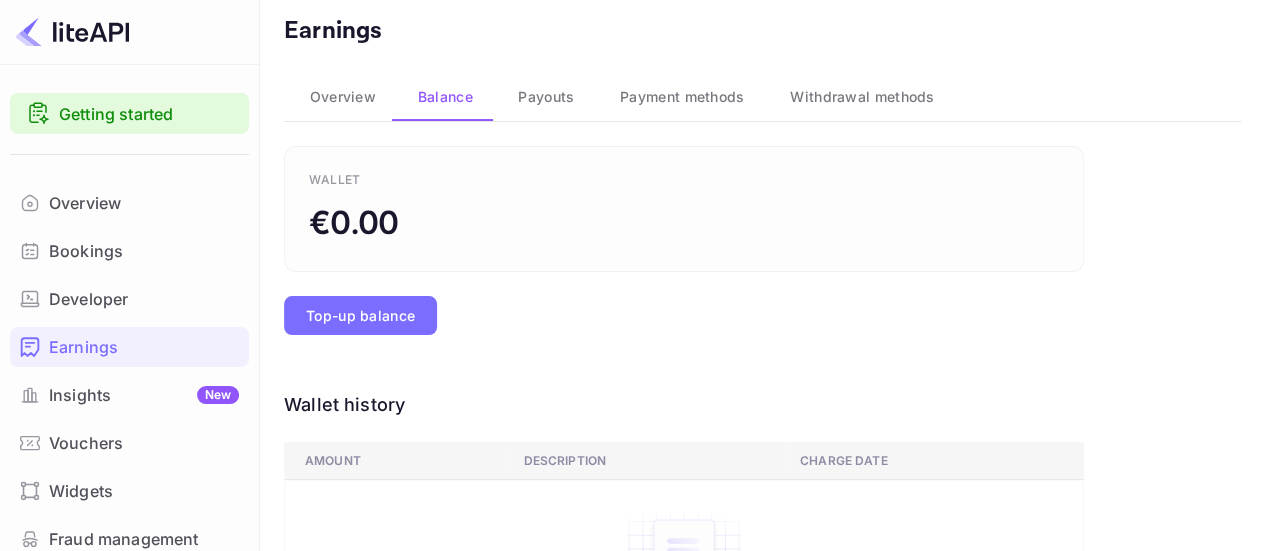 scroll, scrollTop: 100, scrollLeft: 0, axis: vertical 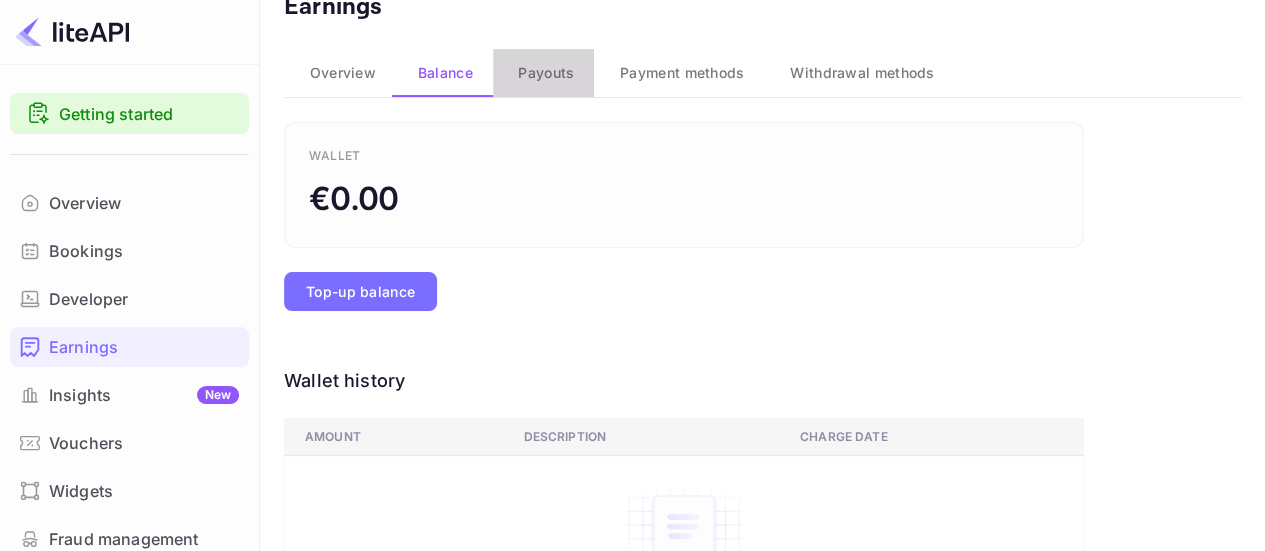 click on "Payouts" at bounding box center [546, 73] 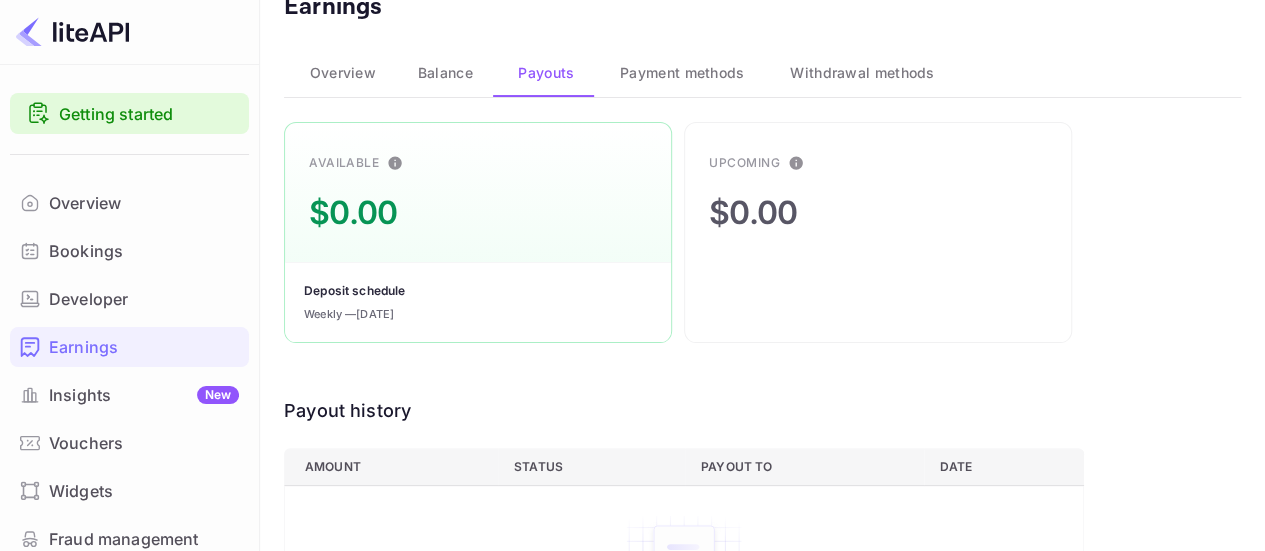 click on "Payment methods" at bounding box center [682, 73] 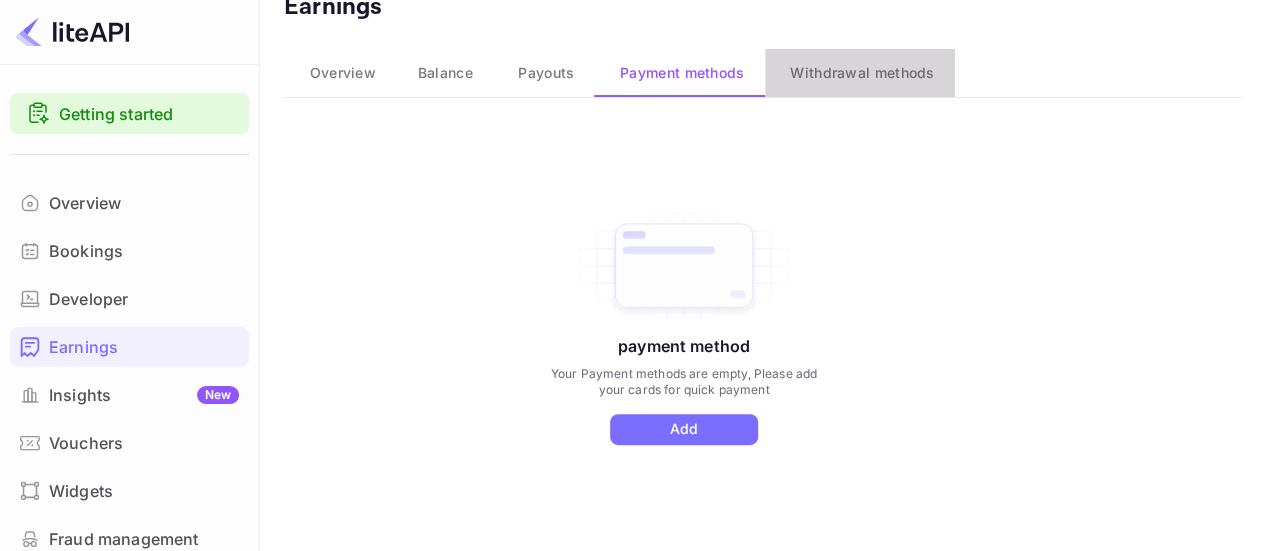click on "Withdrawal methods" at bounding box center (862, 73) 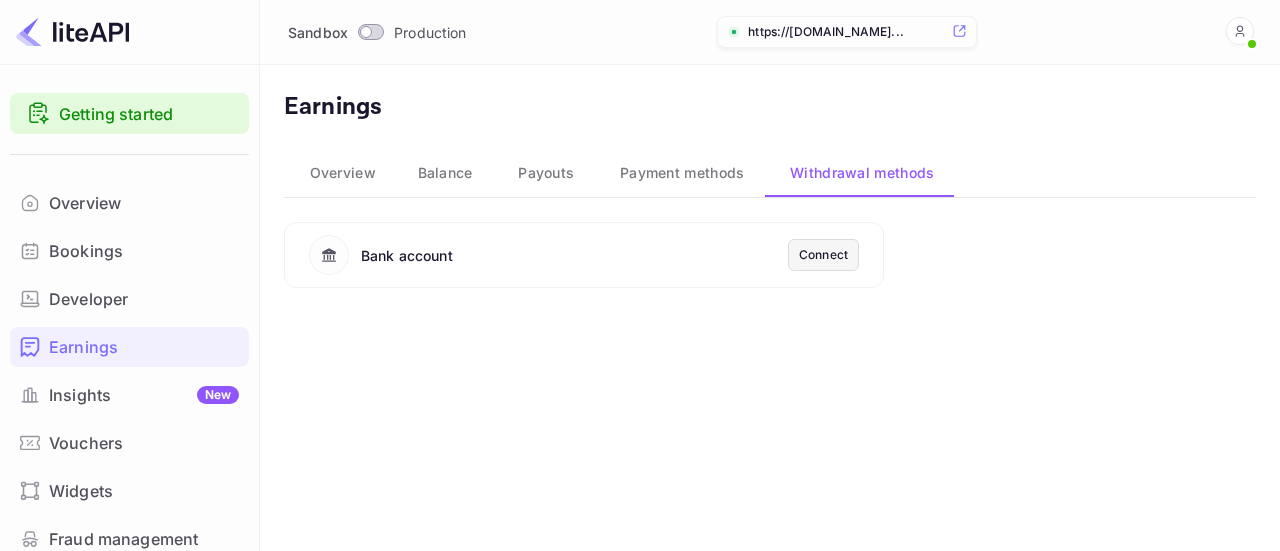 click on "Overview" at bounding box center [343, 173] 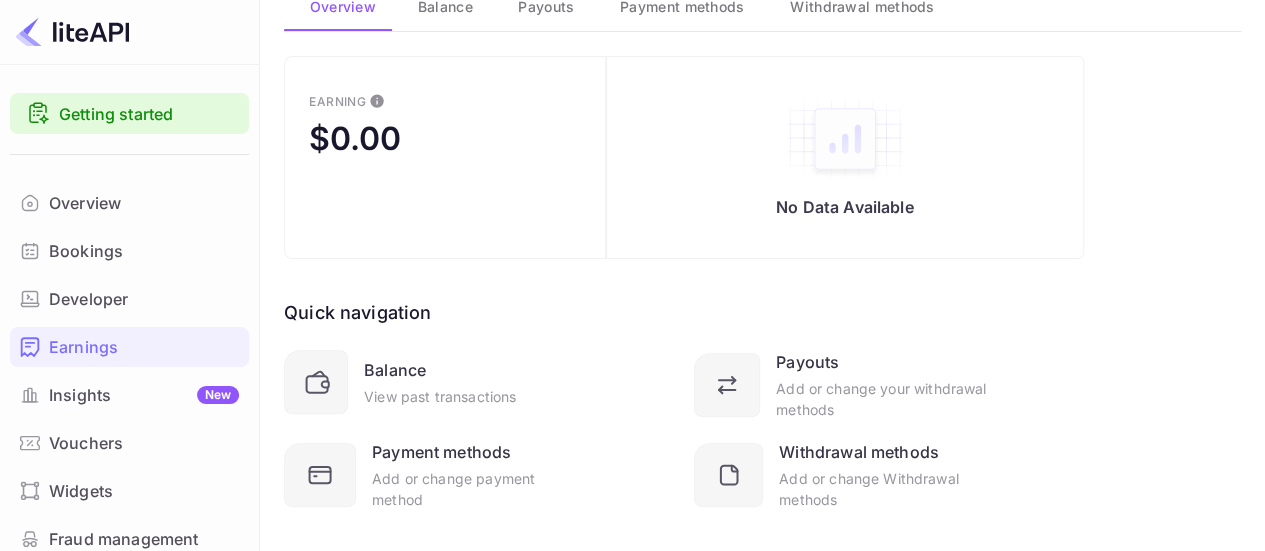 scroll, scrollTop: 198, scrollLeft: 0, axis: vertical 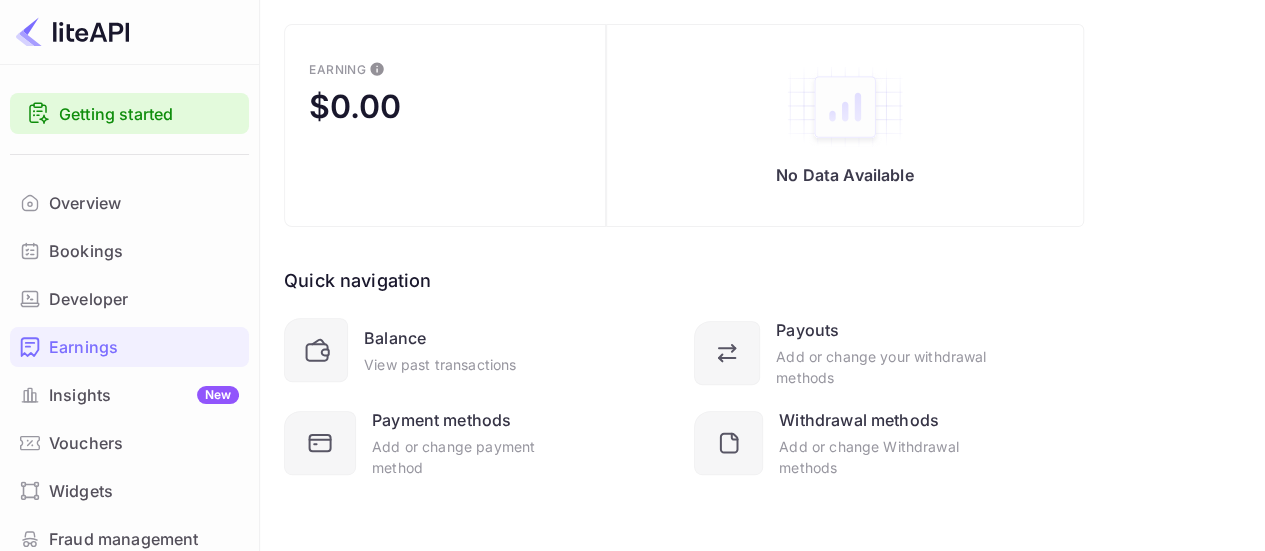 click on "Getting started" at bounding box center [146, 114] 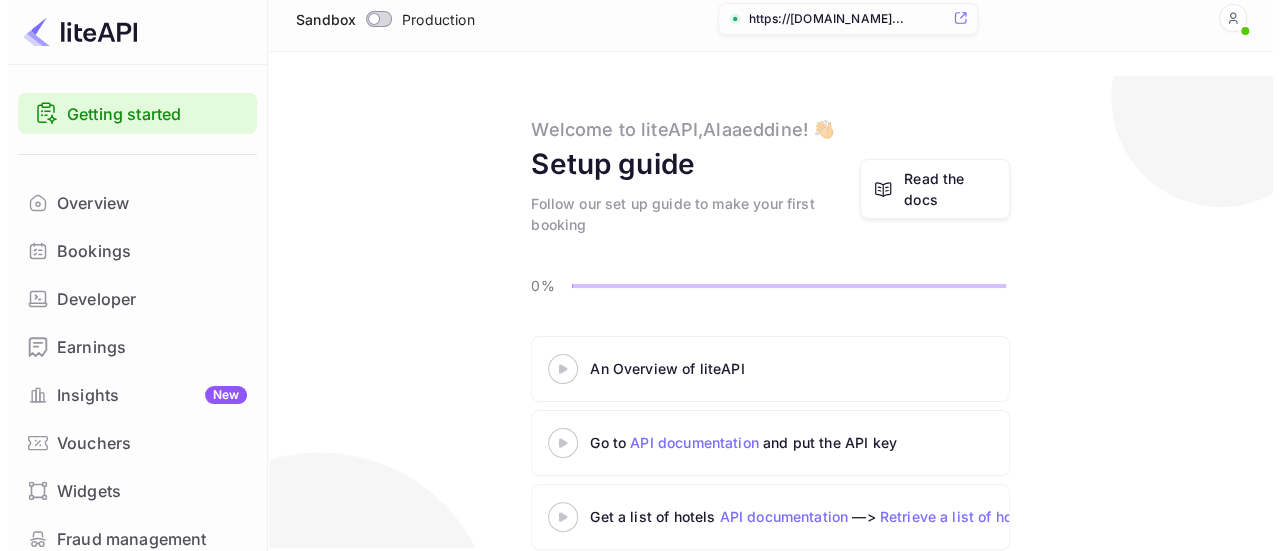 scroll, scrollTop: 0, scrollLeft: 0, axis: both 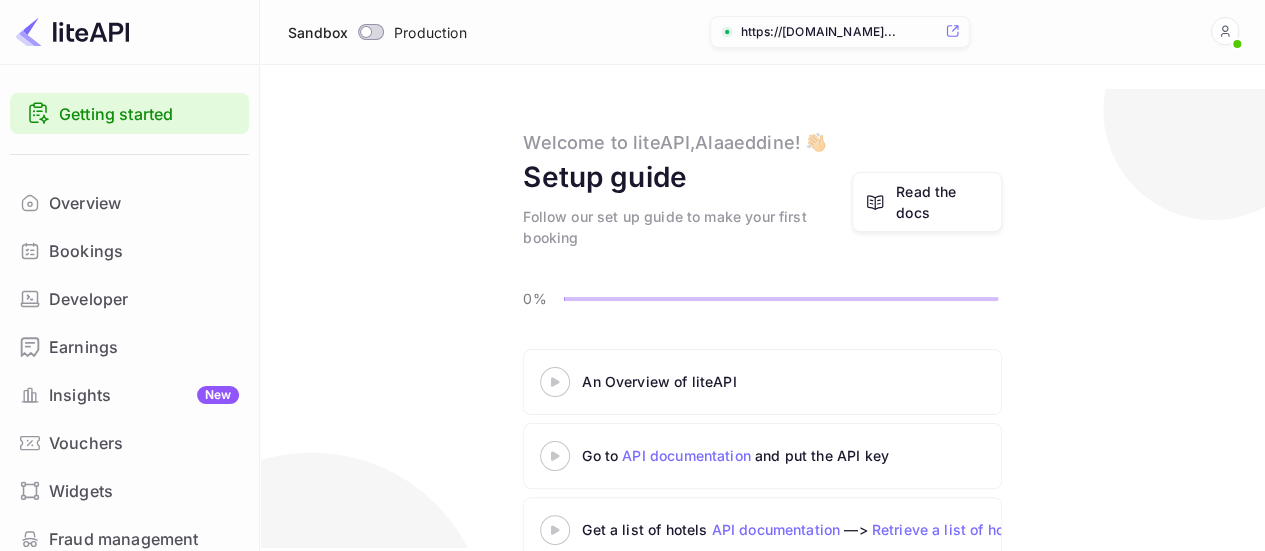 click at bounding box center (1225, 32) 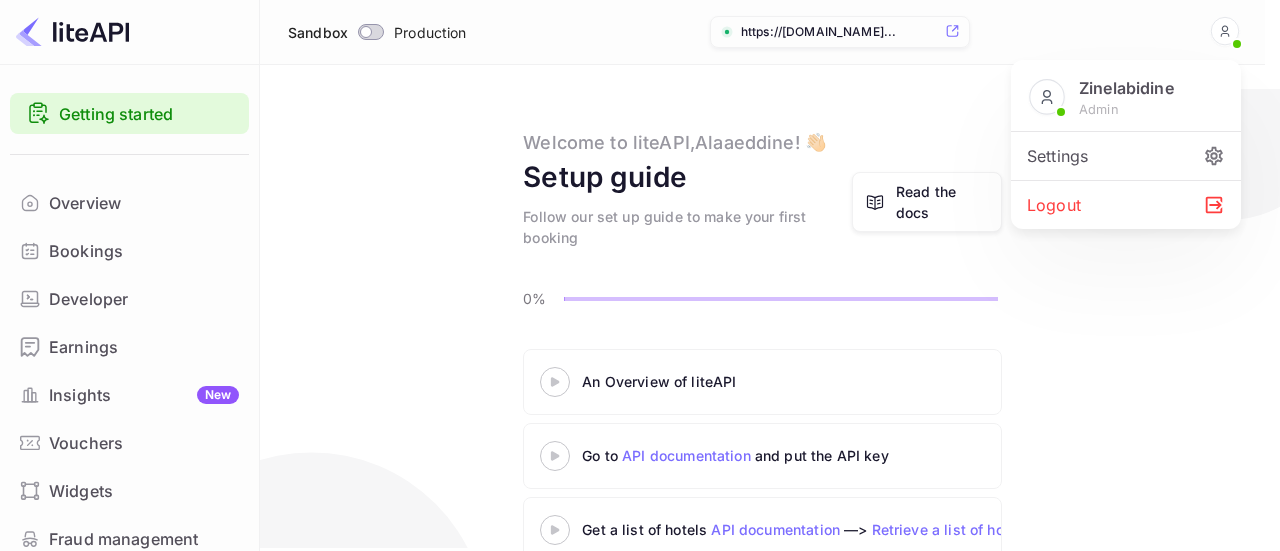 click at bounding box center [1047, 98] 